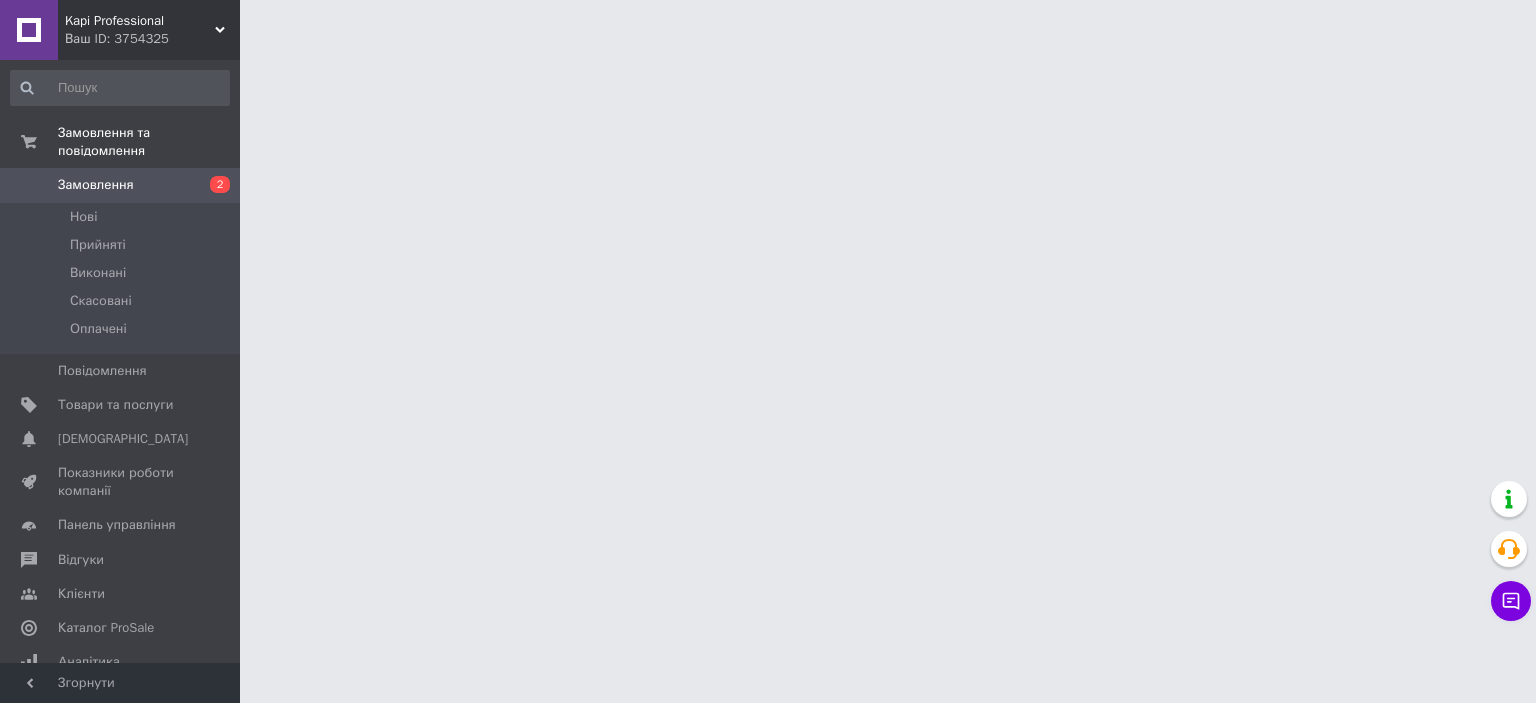 scroll, scrollTop: 0, scrollLeft: 0, axis: both 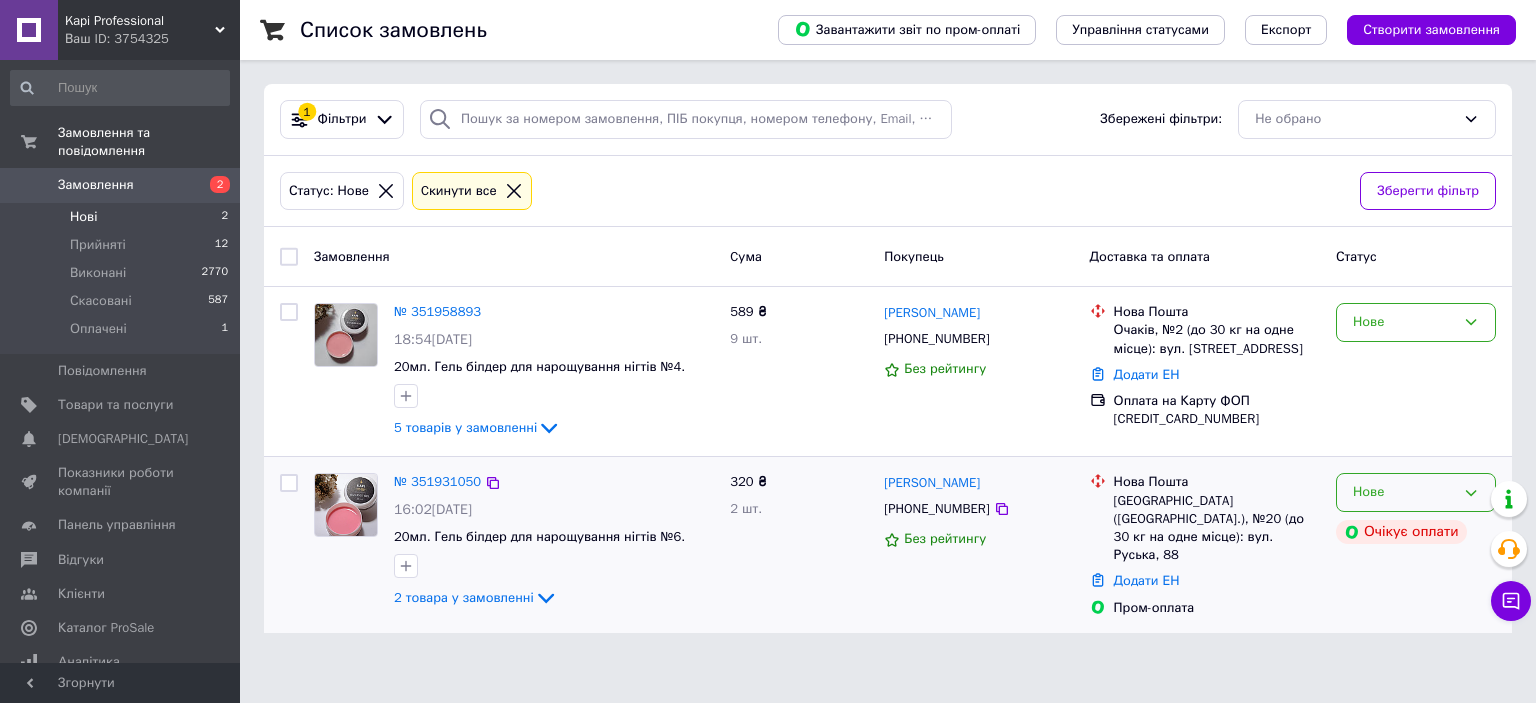 click 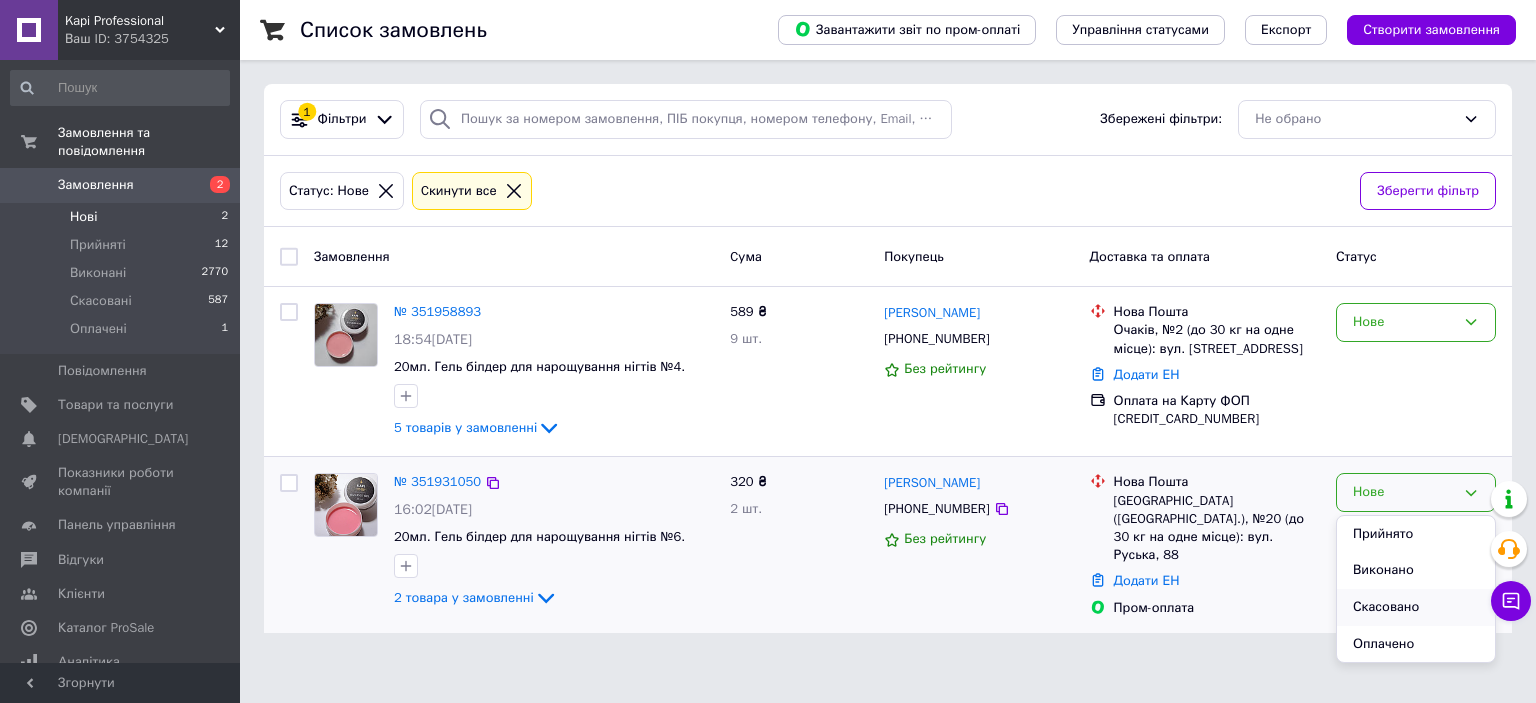 click on "Скасовано" at bounding box center [1416, 607] 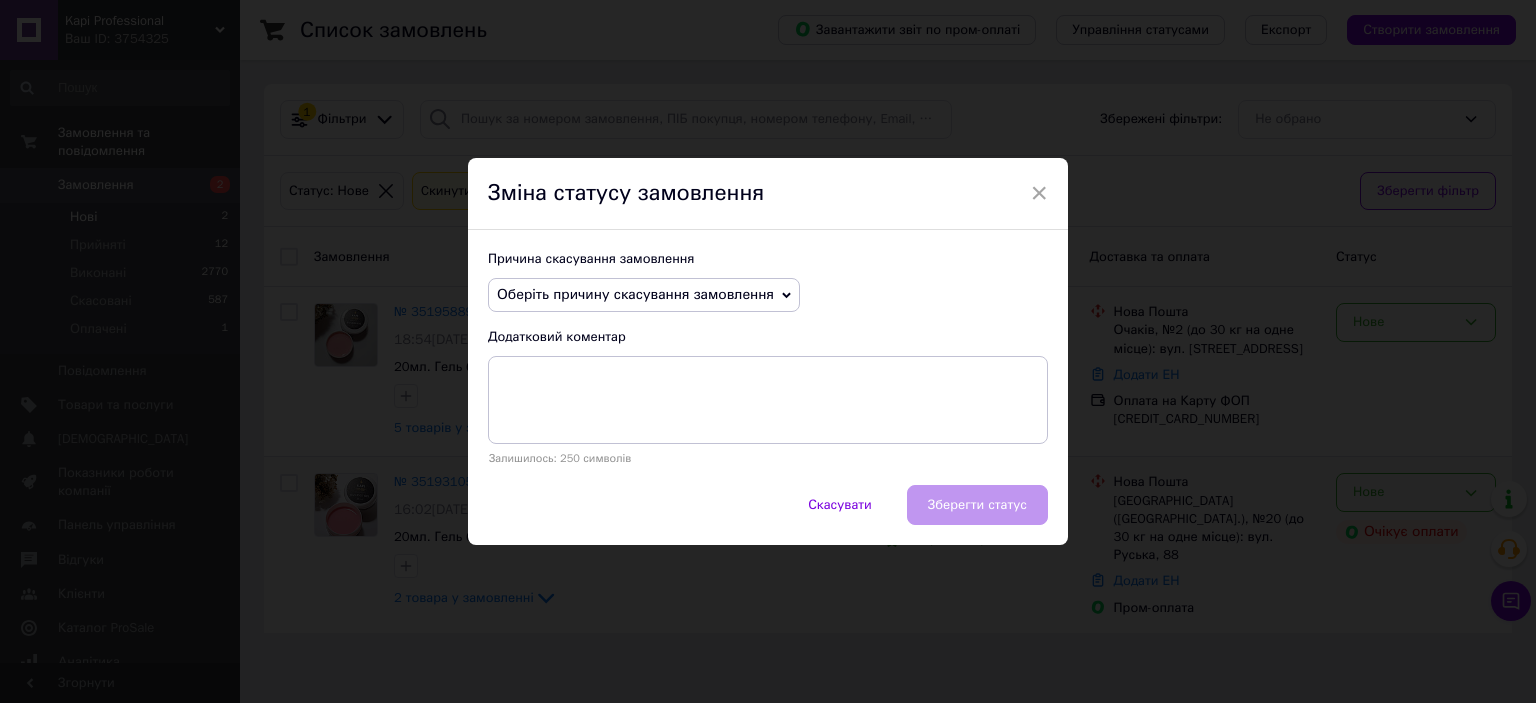 click on "Оберіть причину скасування замовлення" at bounding box center [644, 295] 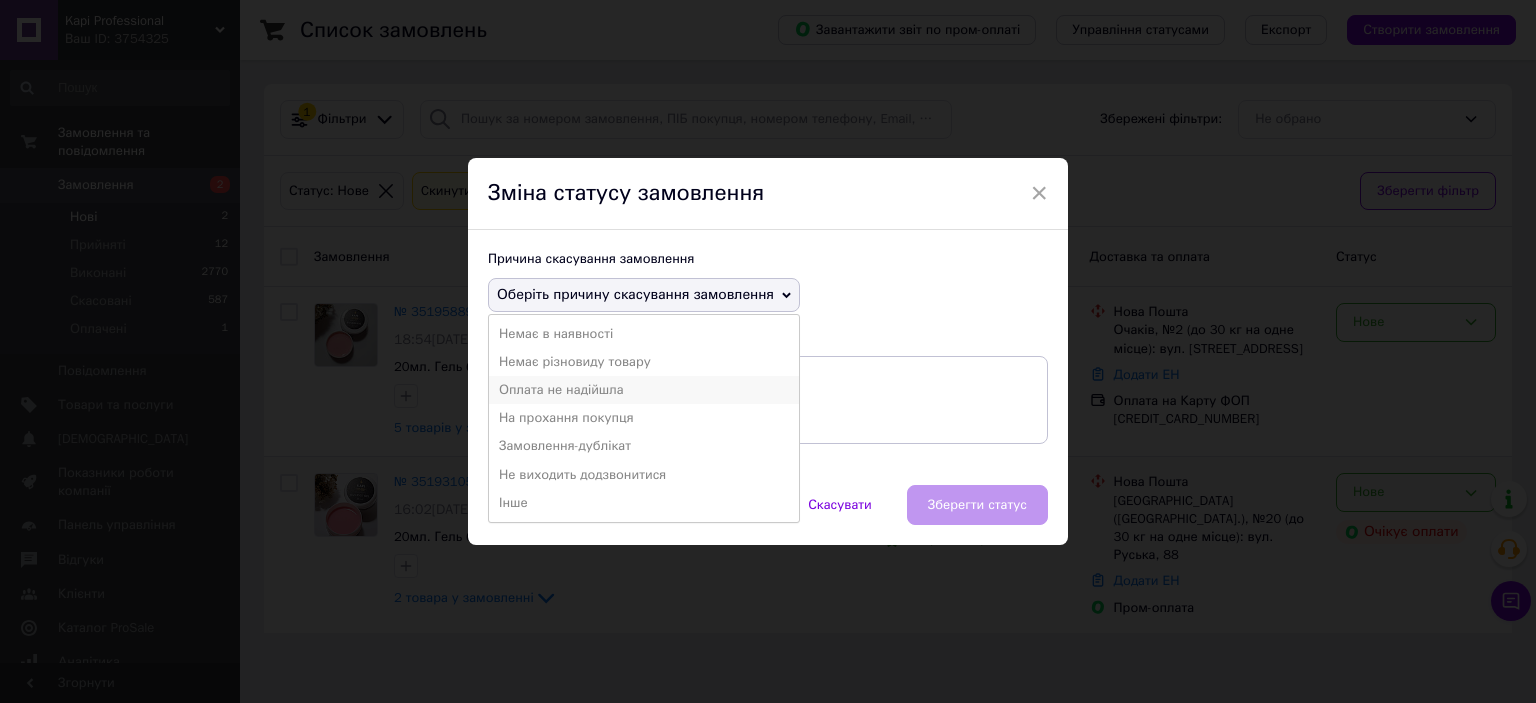 click on "Оплата не надійшла" at bounding box center [644, 390] 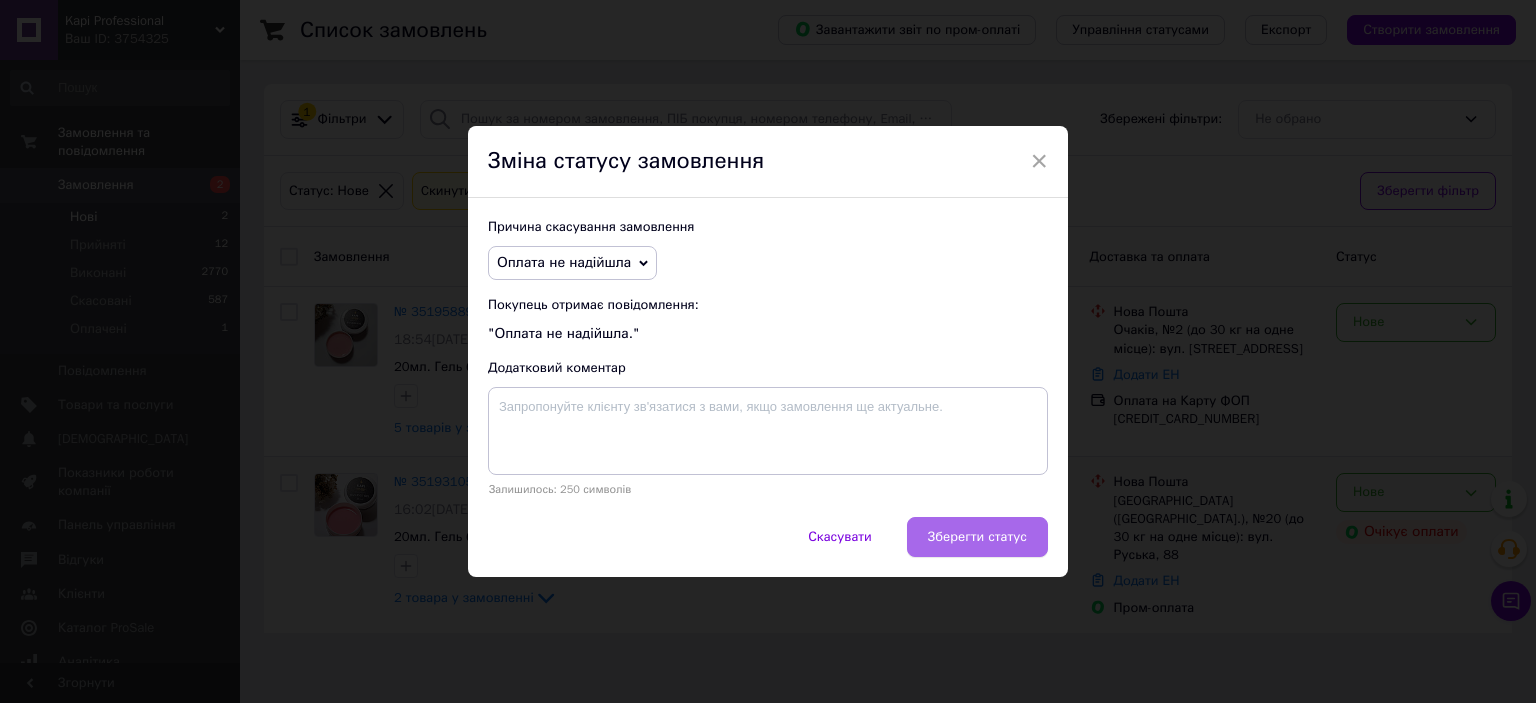 click on "Зберегти статус" at bounding box center [977, 537] 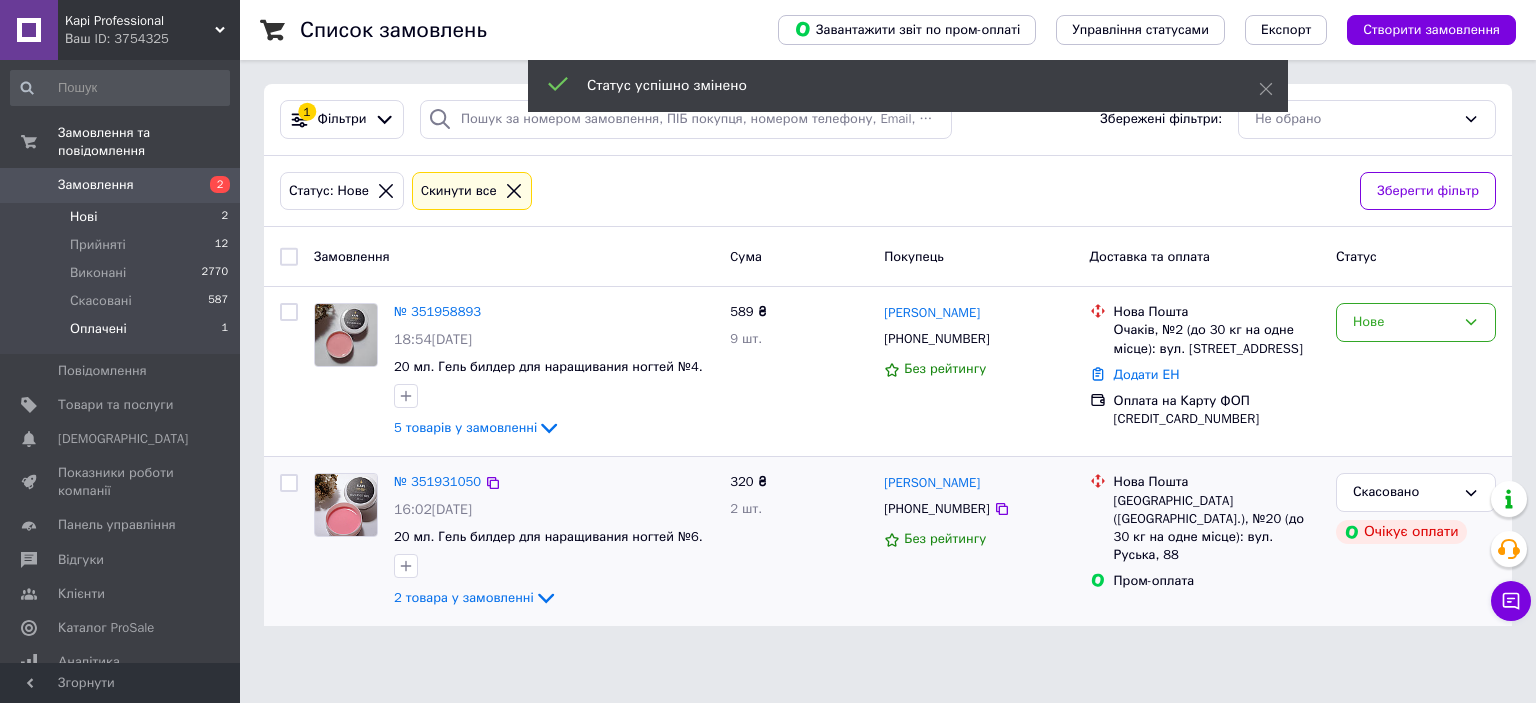 click on "Оплачені" at bounding box center (98, 329) 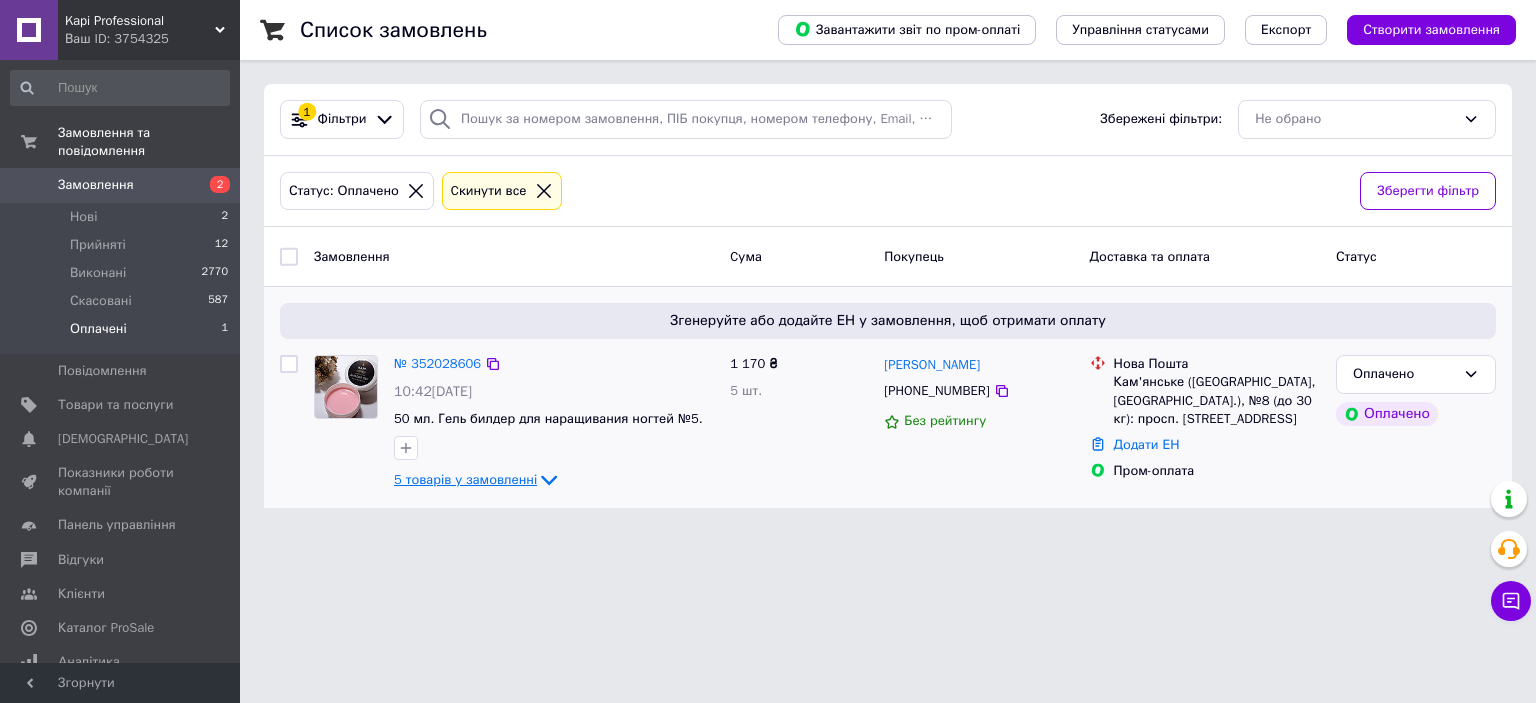 click 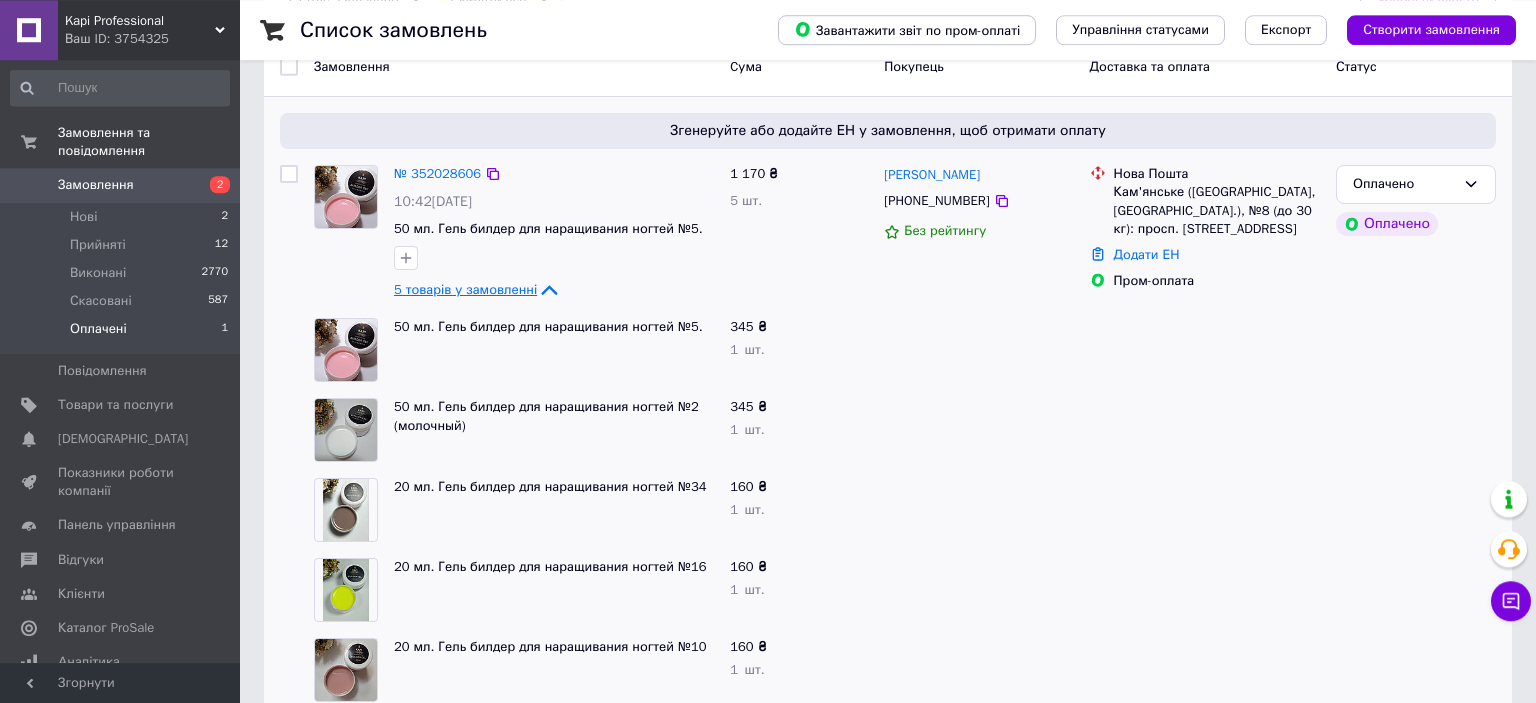 scroll, scrollTop: 228, scrollLeft: 0, axis: vertical 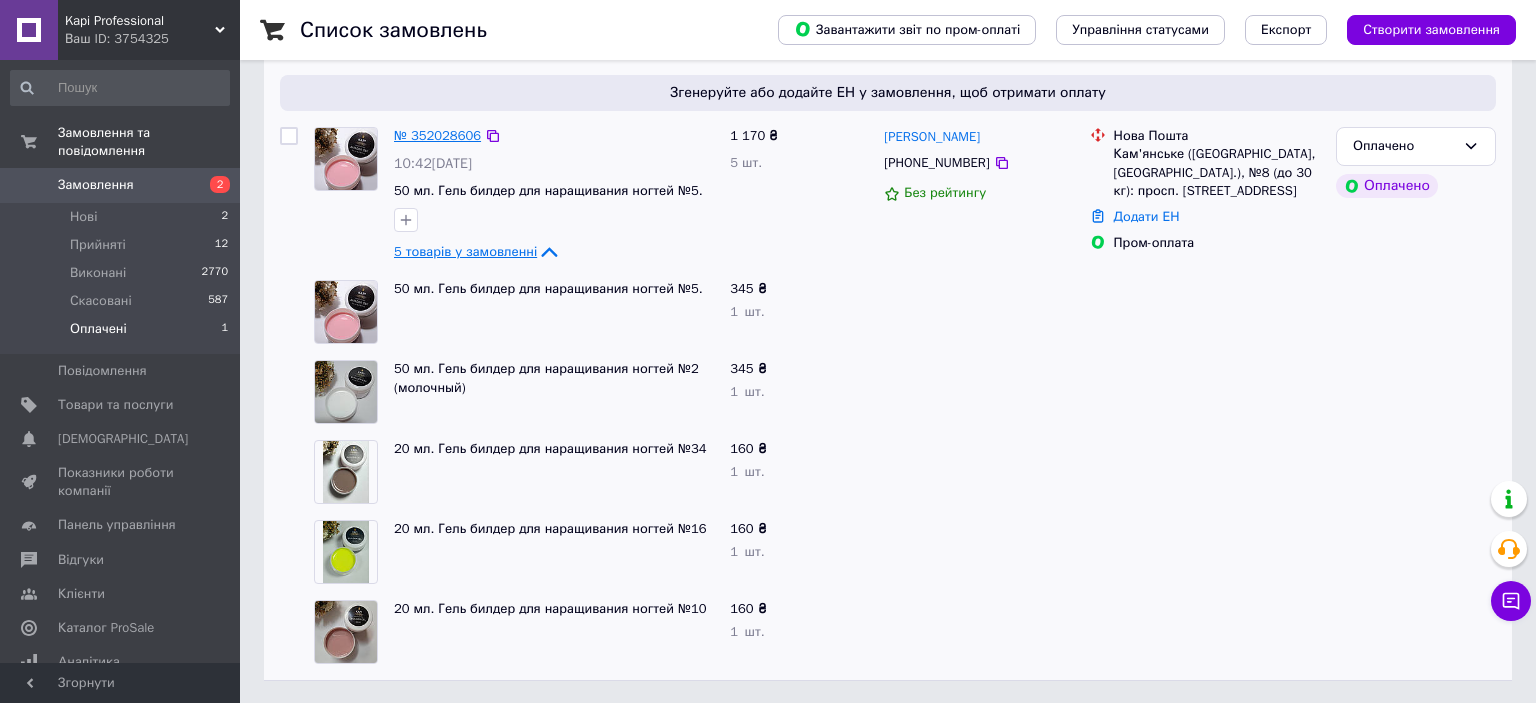 click on "№ 352028606" at bounding box center [437, 135] 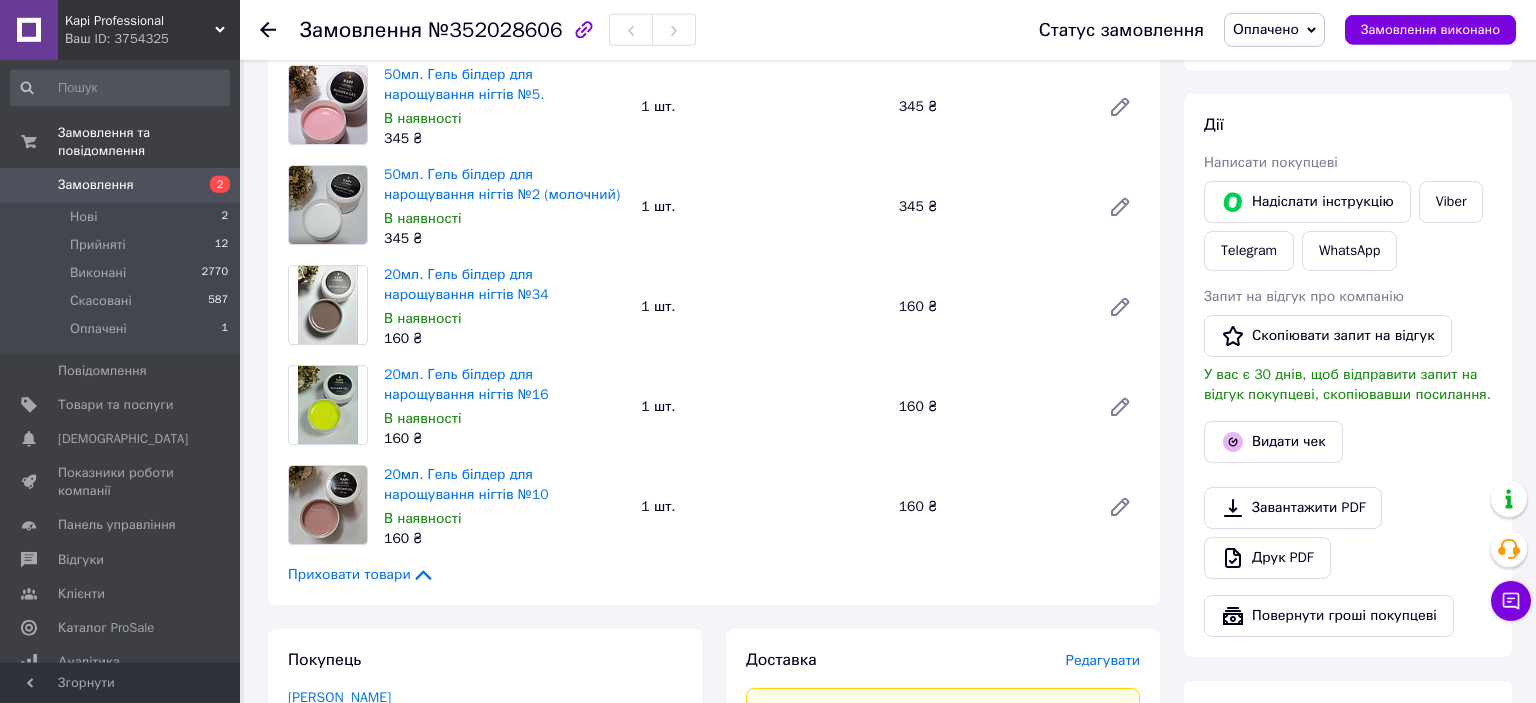 scroll, scrollTop: 633, scrollLeft: 0, axis: vertical 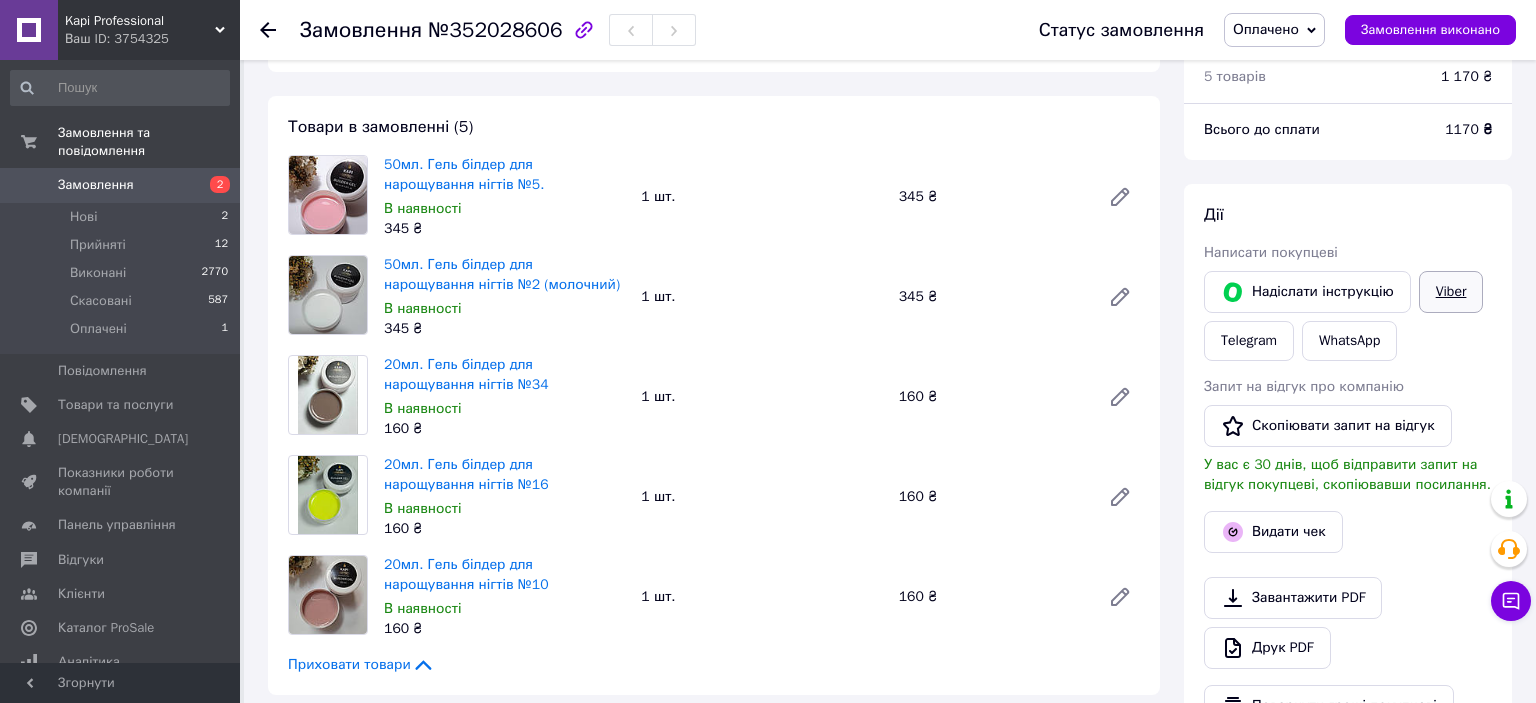 click on "Viber" at bounding box center [1451, 292] 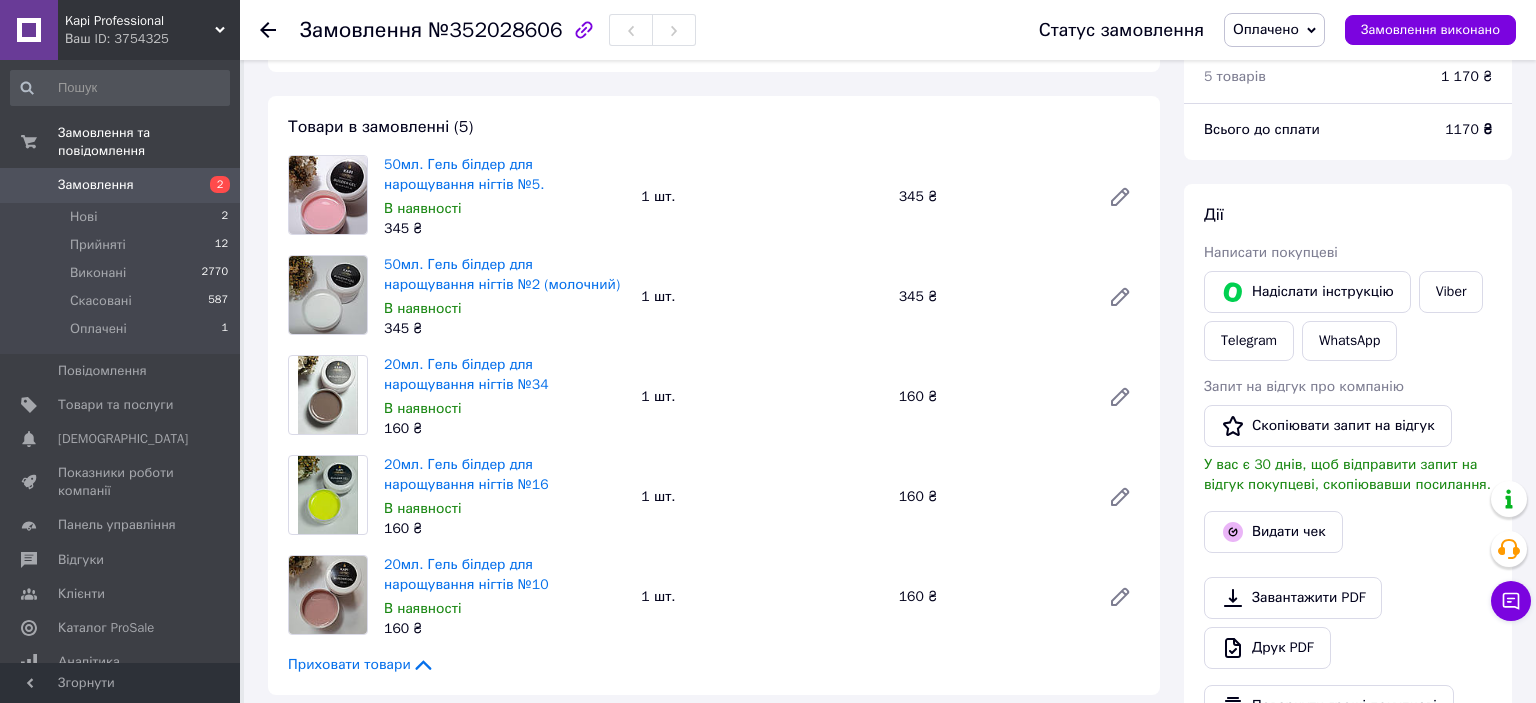 click on "Оплачено" at bounding box center (1274, 30) 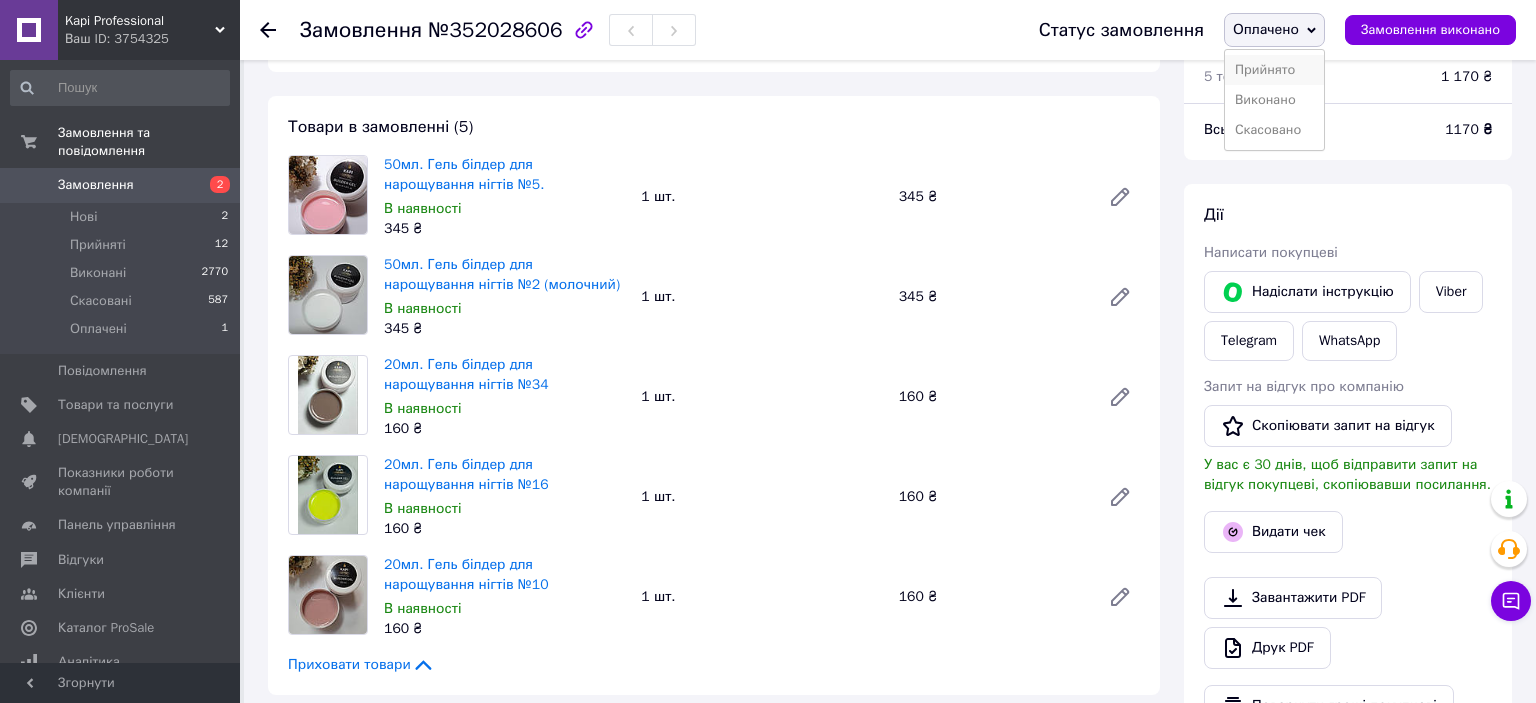 click on "Прийнято" at bounding box center (1274, 70) 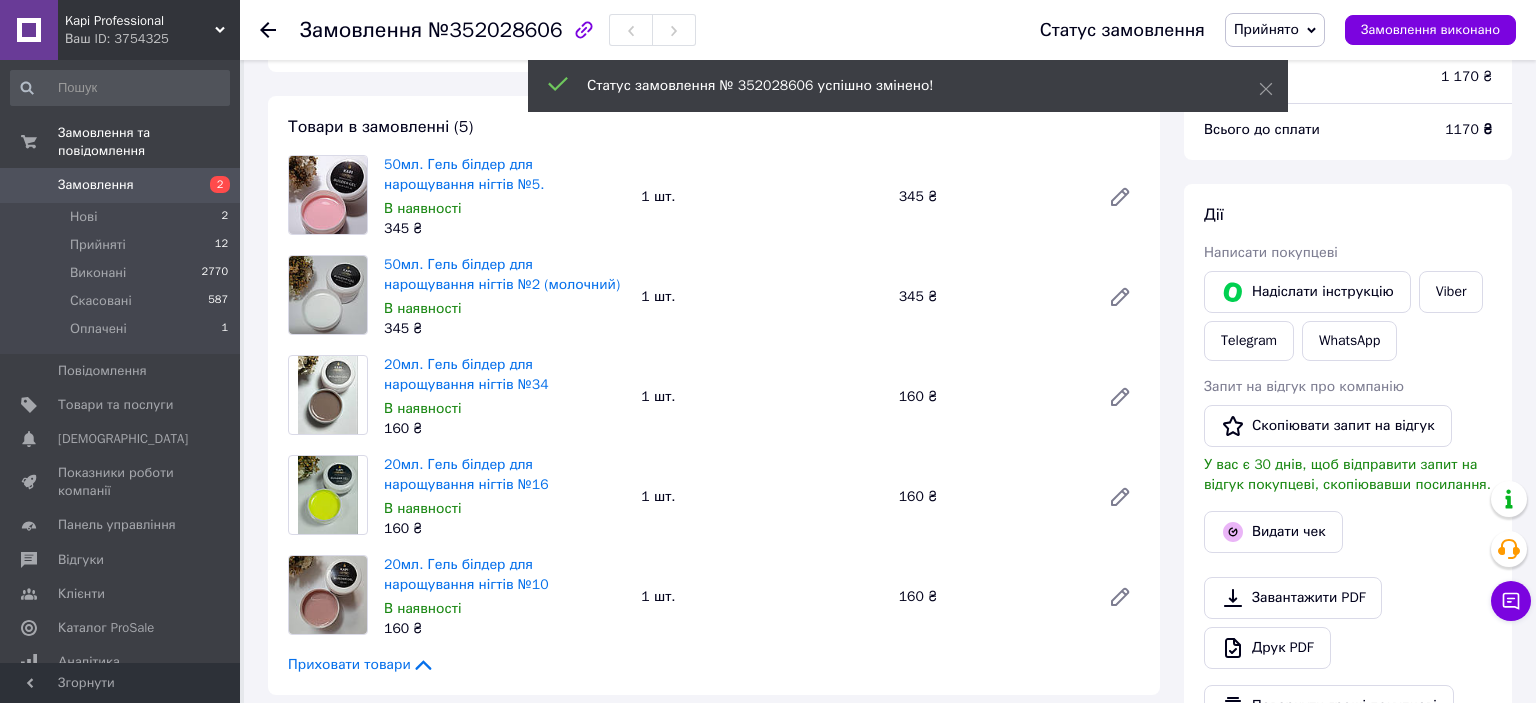 click 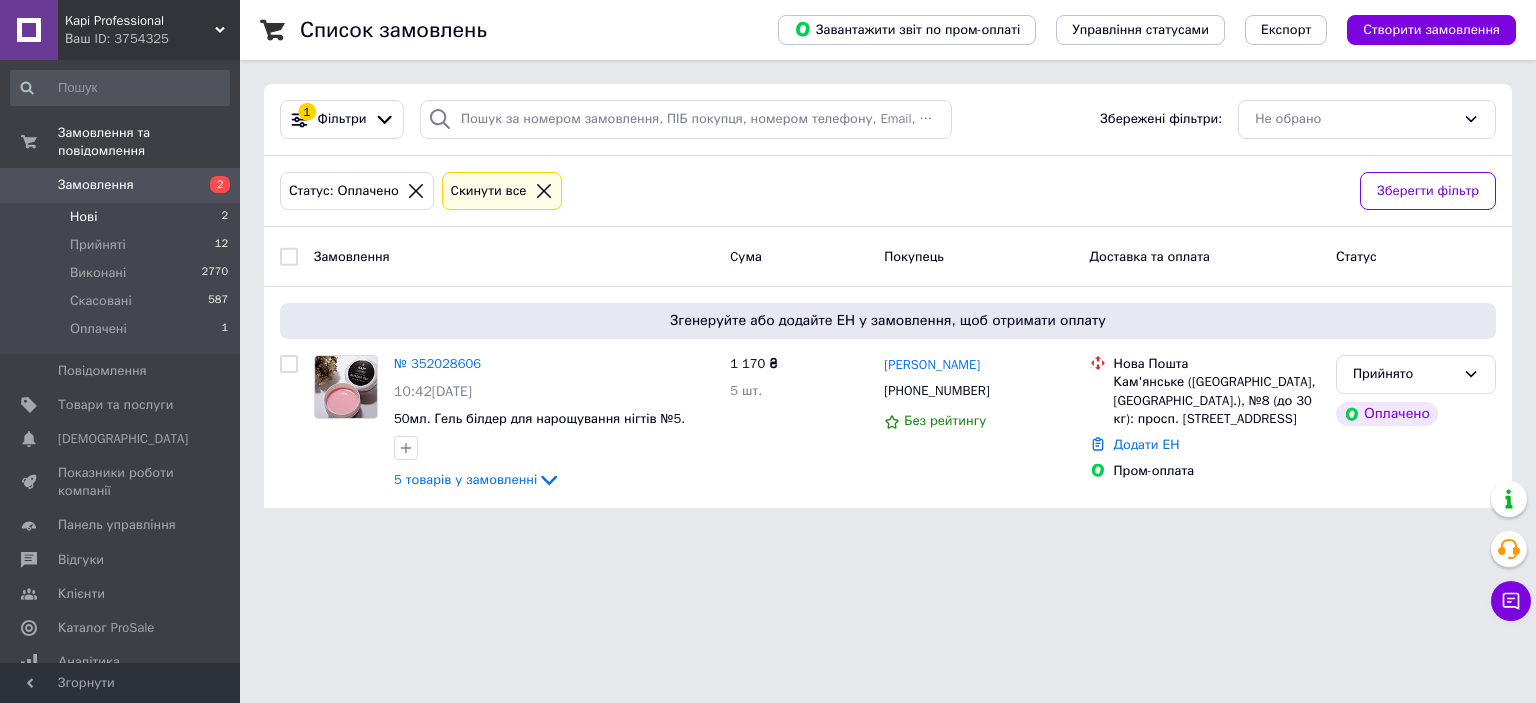 click on "Нові" at bounding box center [83, 217] 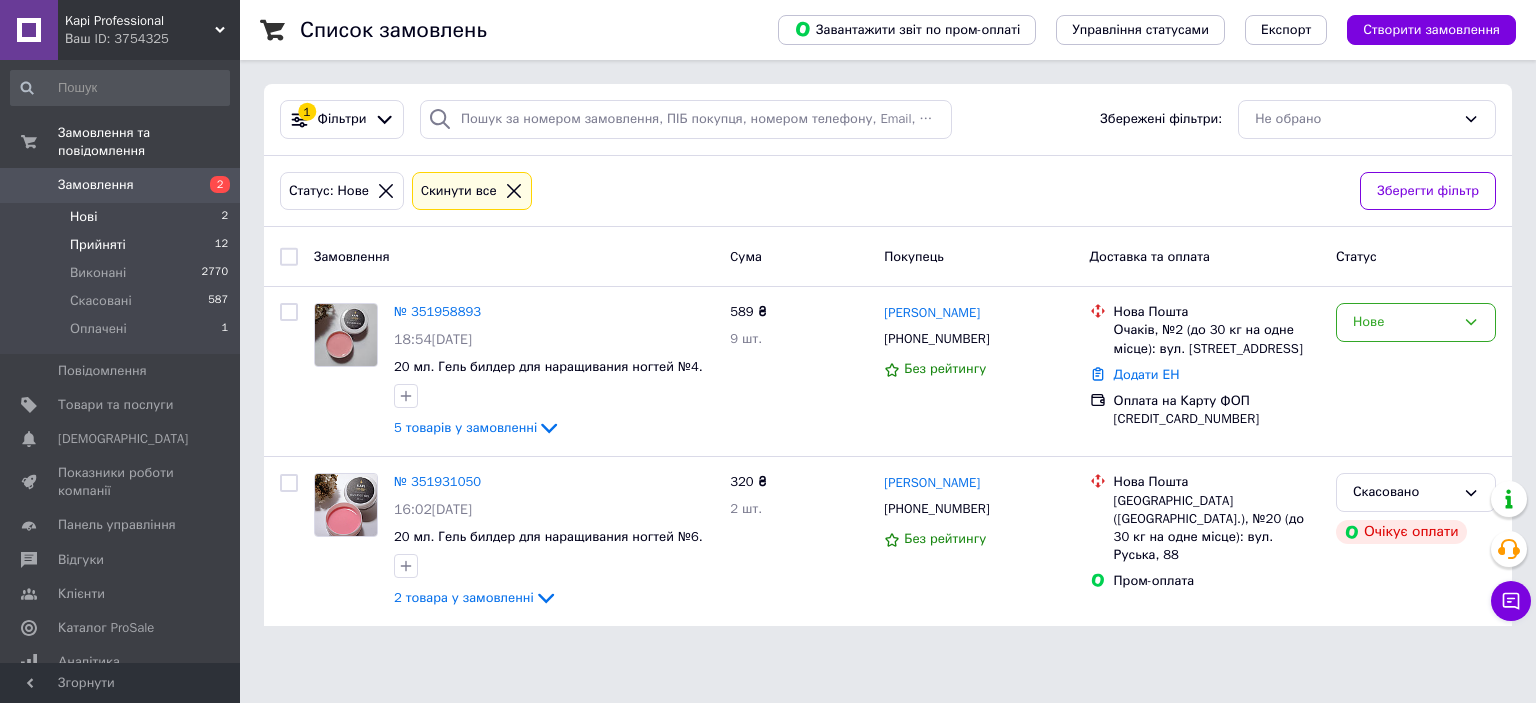 click on "Прийняті" at bounding box center (98, 245) 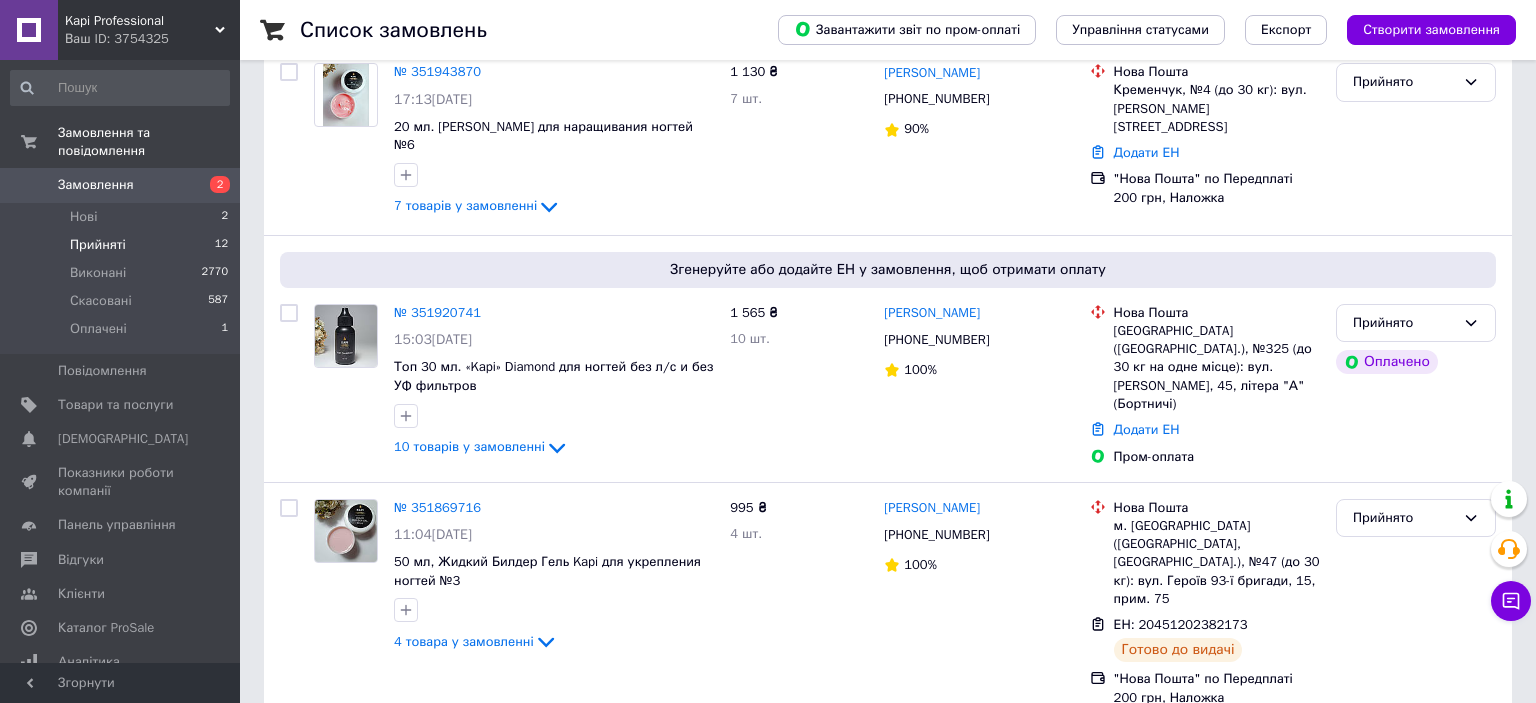 scroll, scrollTop: 134, scrollLeft: 0, axis: vertical 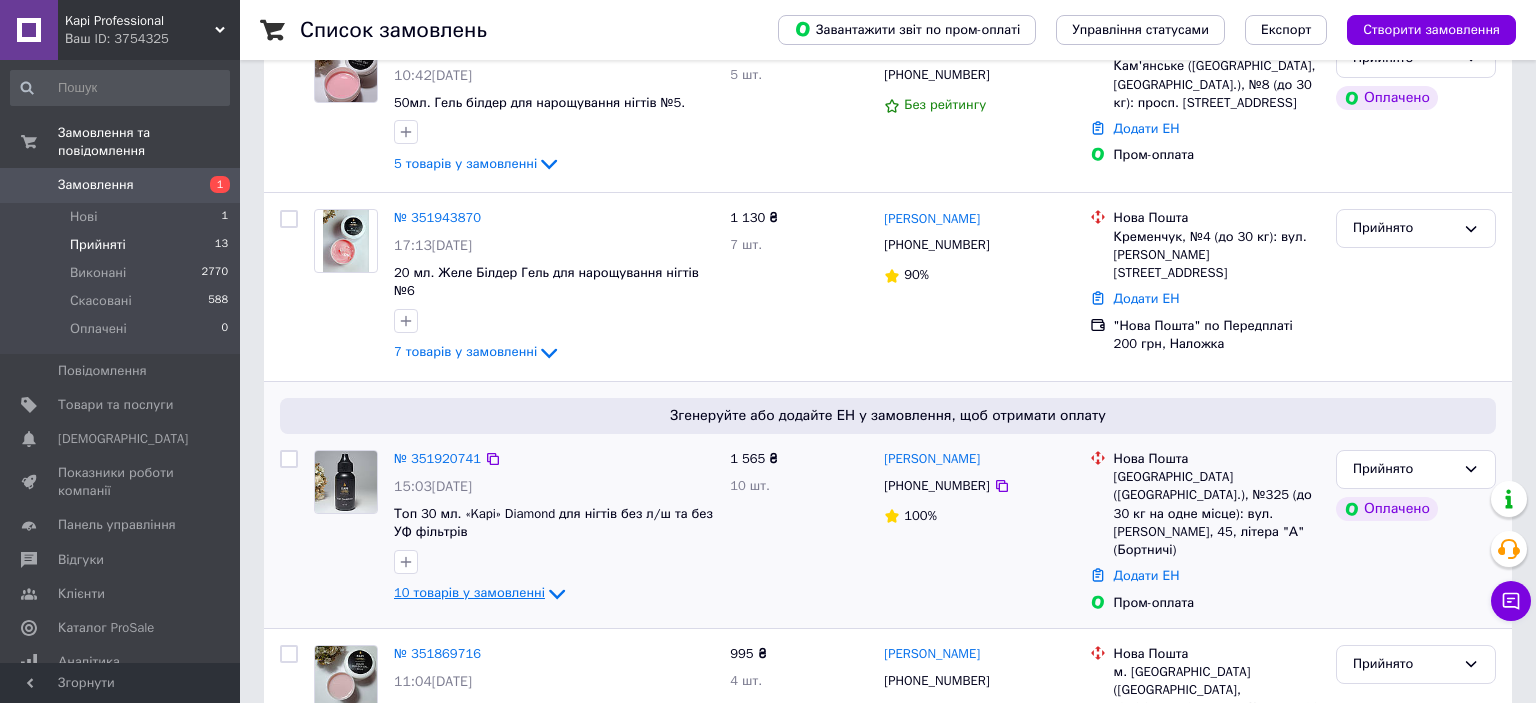 click 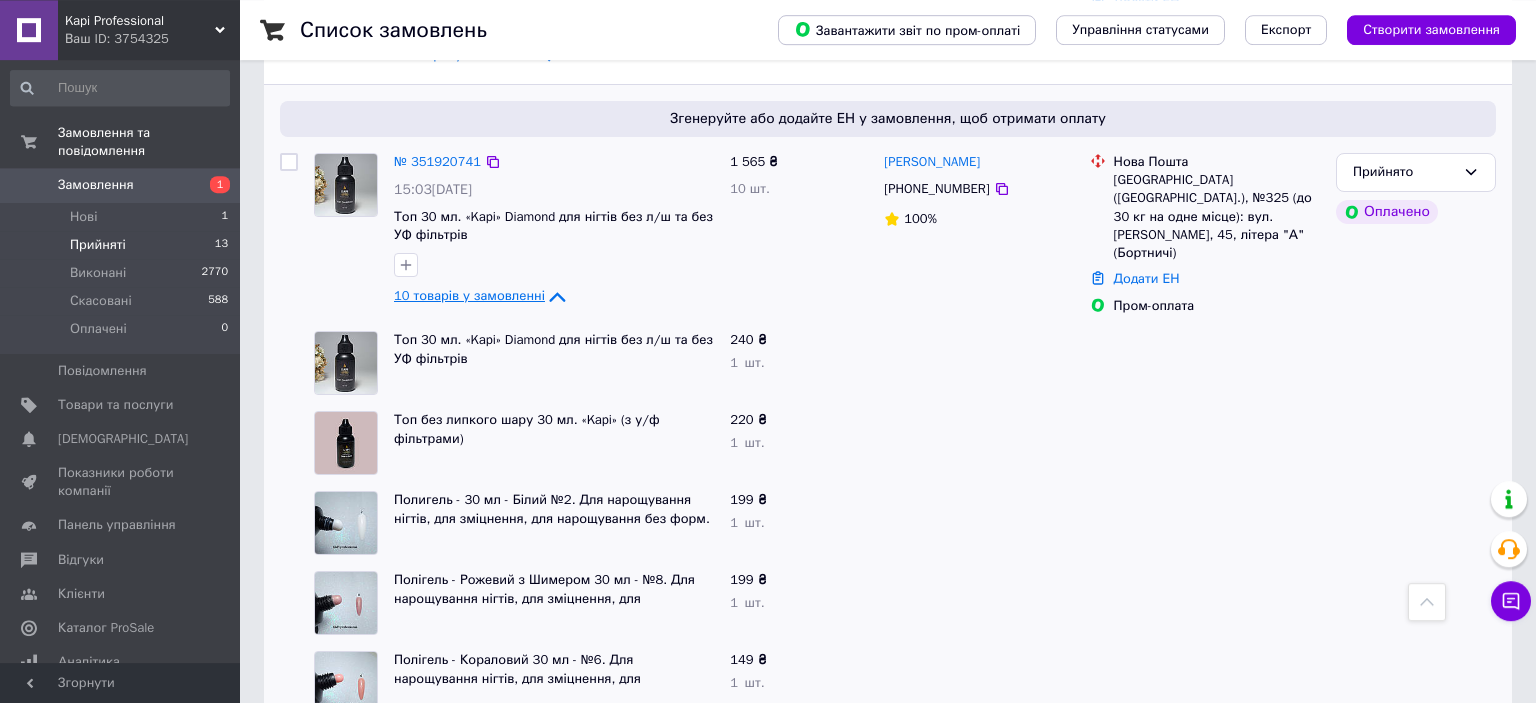 scroll, scrollTop: 422, scrollLeft: 0, axis: vertical 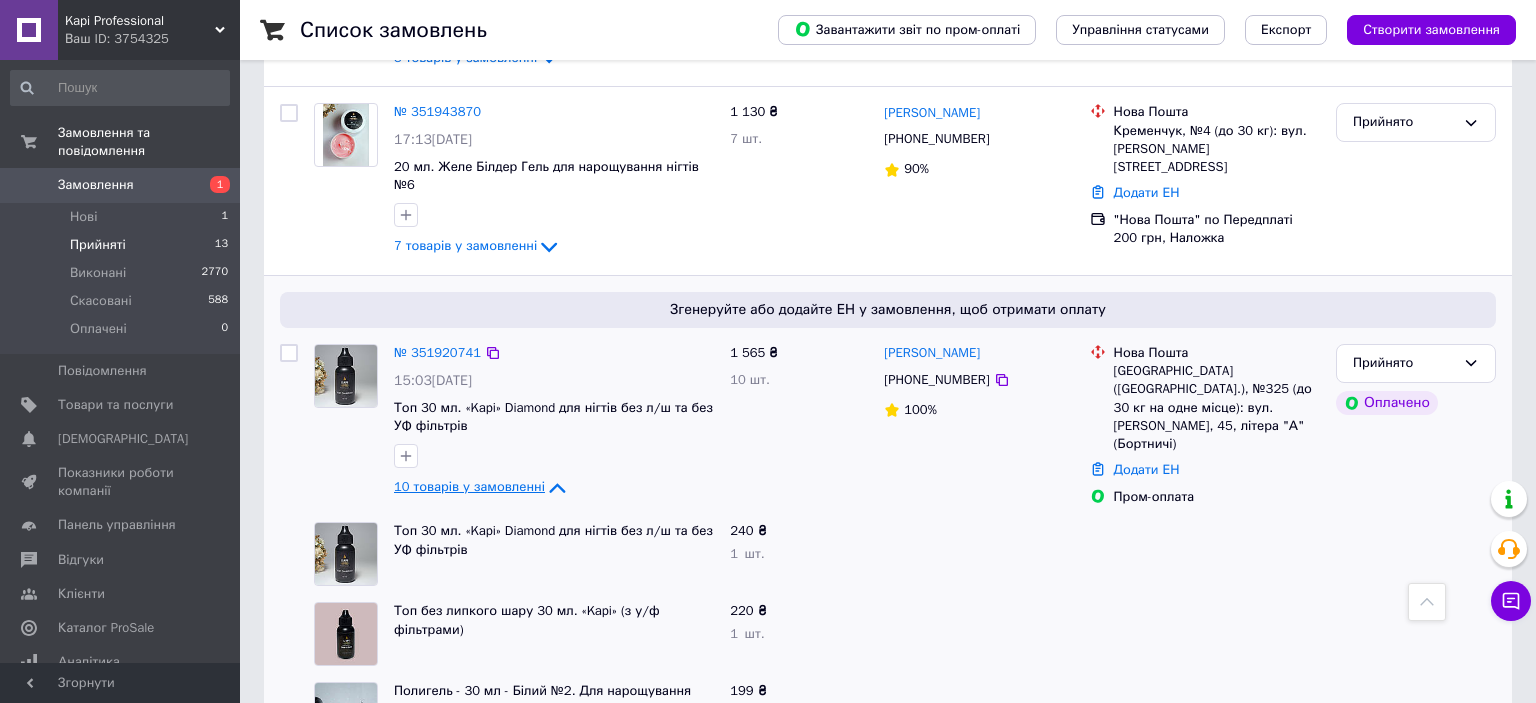 click 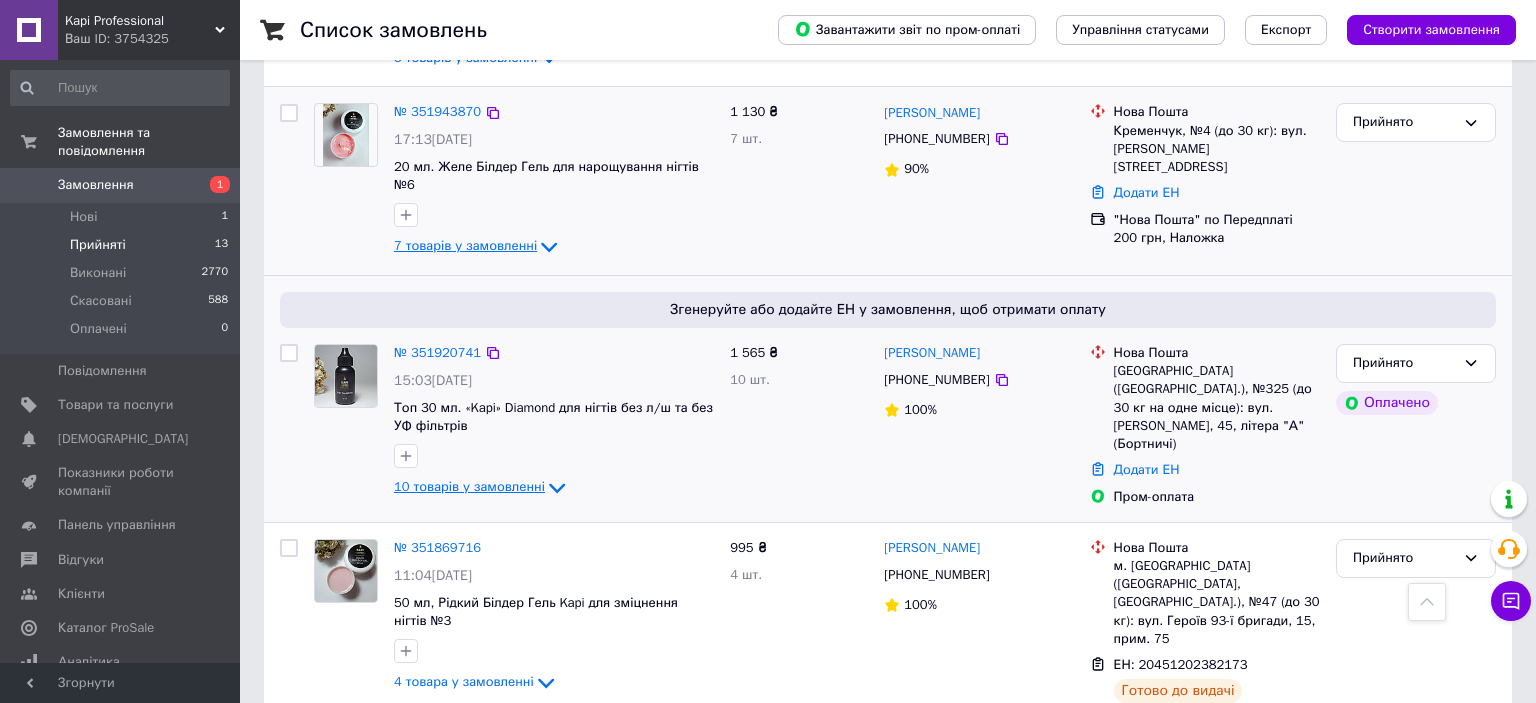 click 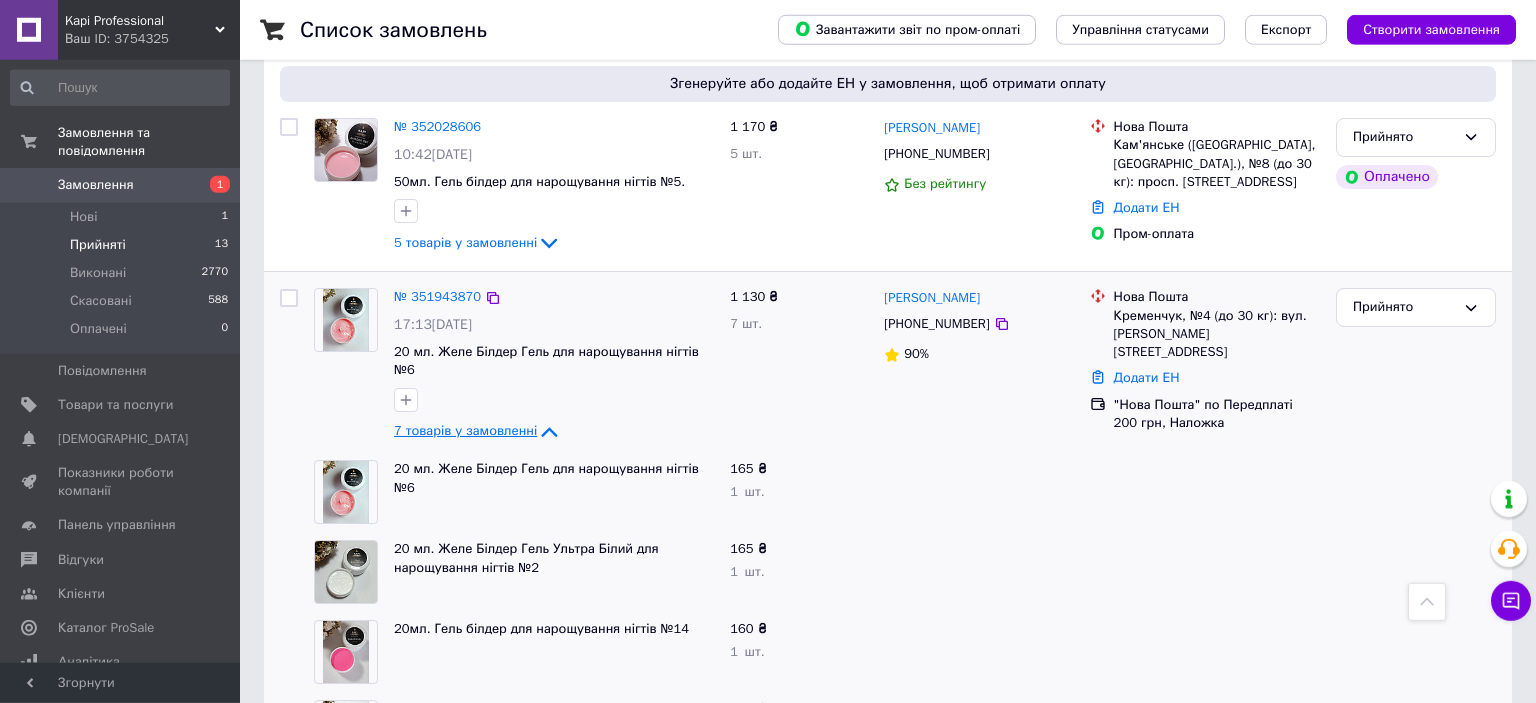scroll, scrollTop: 211, scrollLeft: 0, axis: vertical 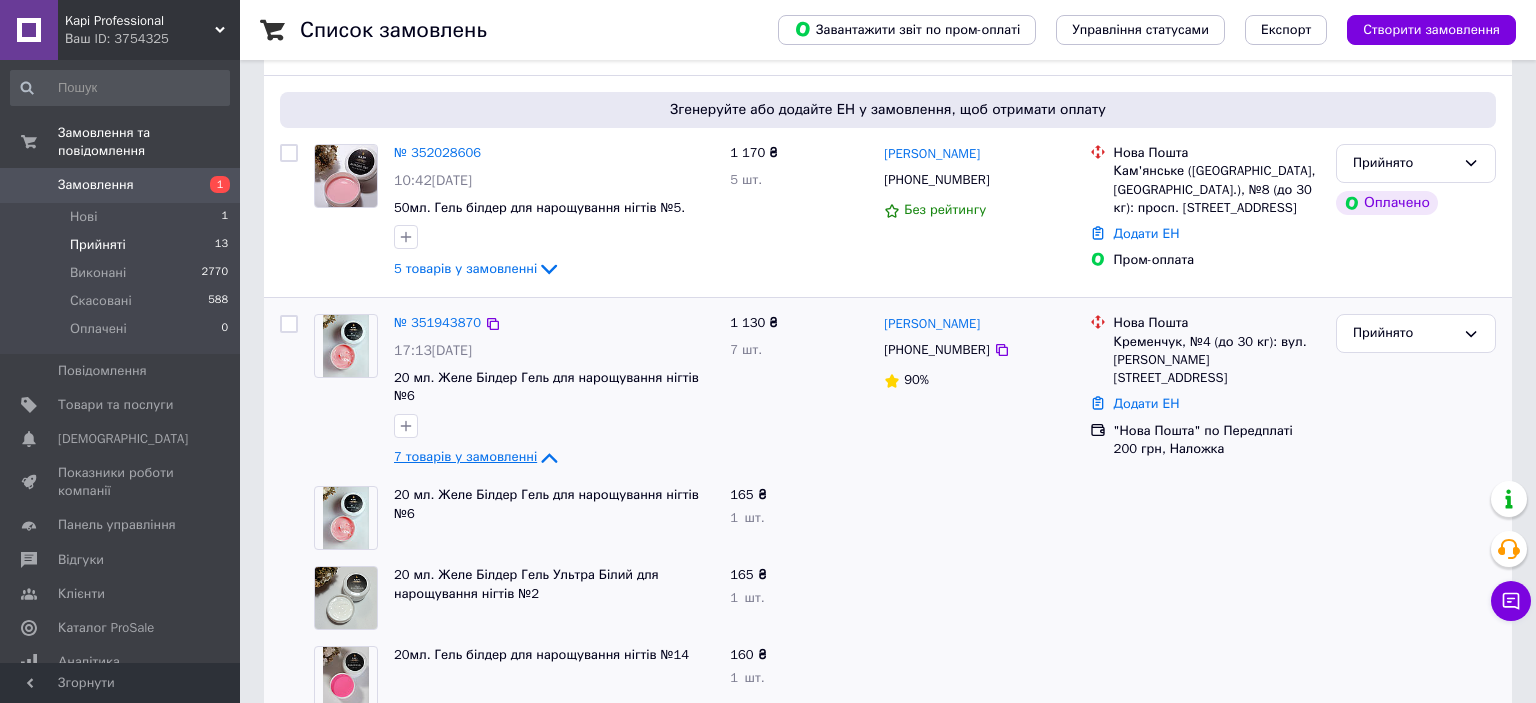 click 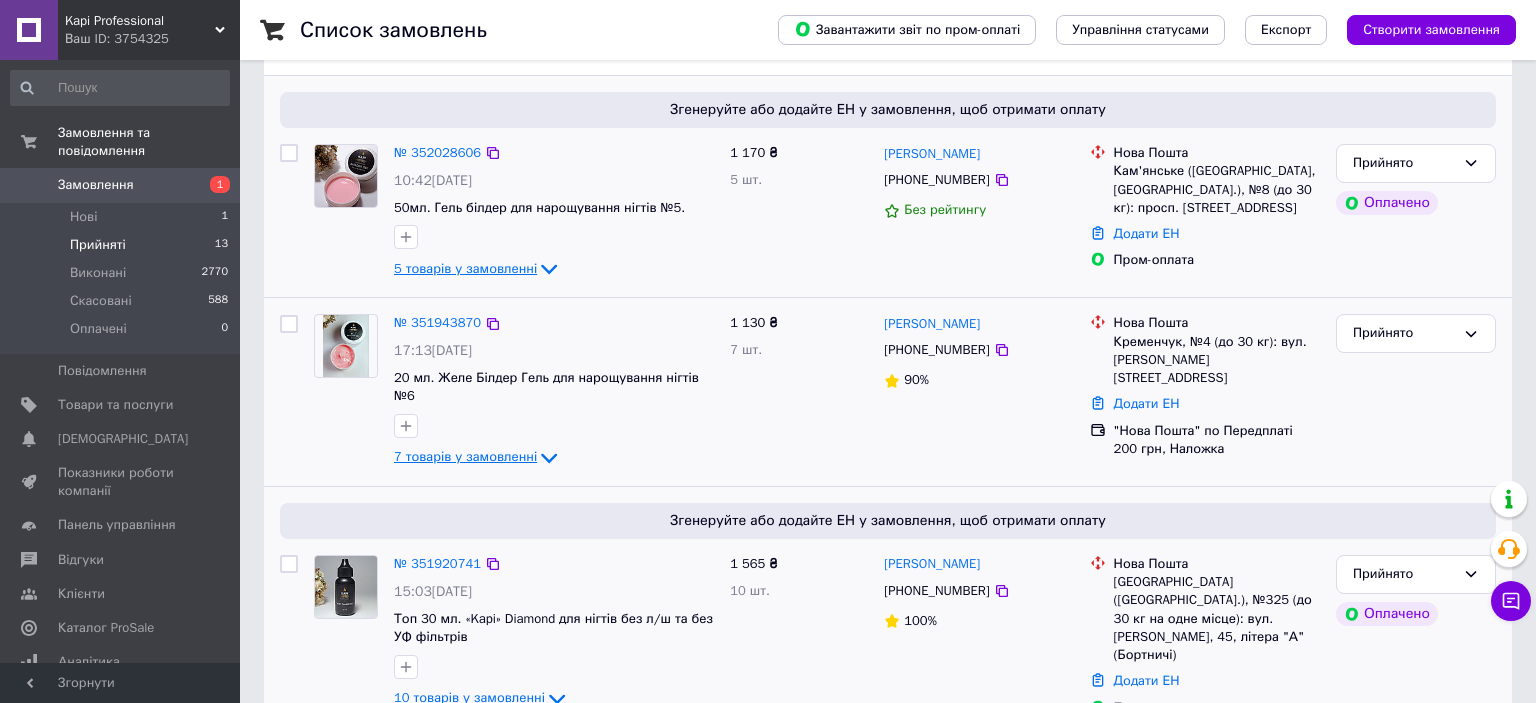 click 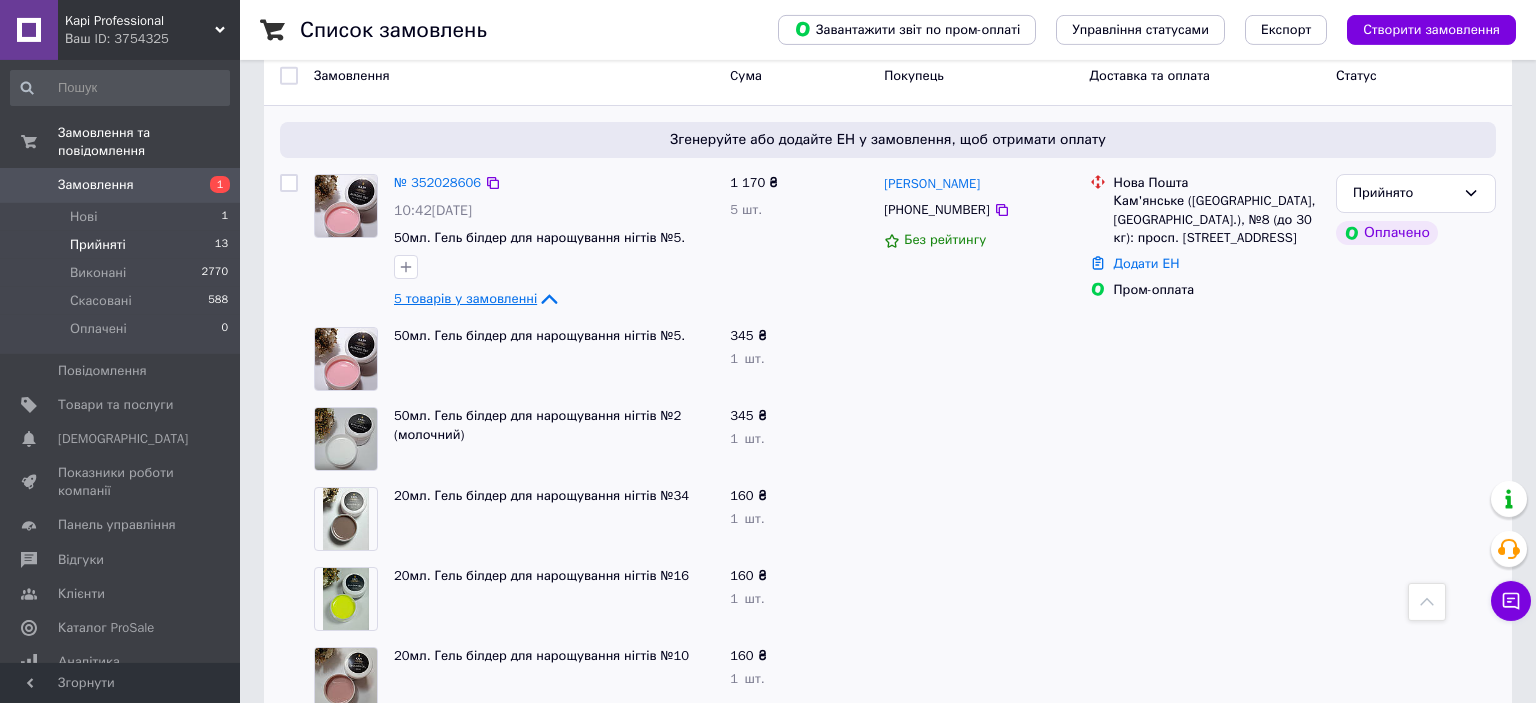 scroll, scrollTop: 0, scrollLeft: 0, axis: both 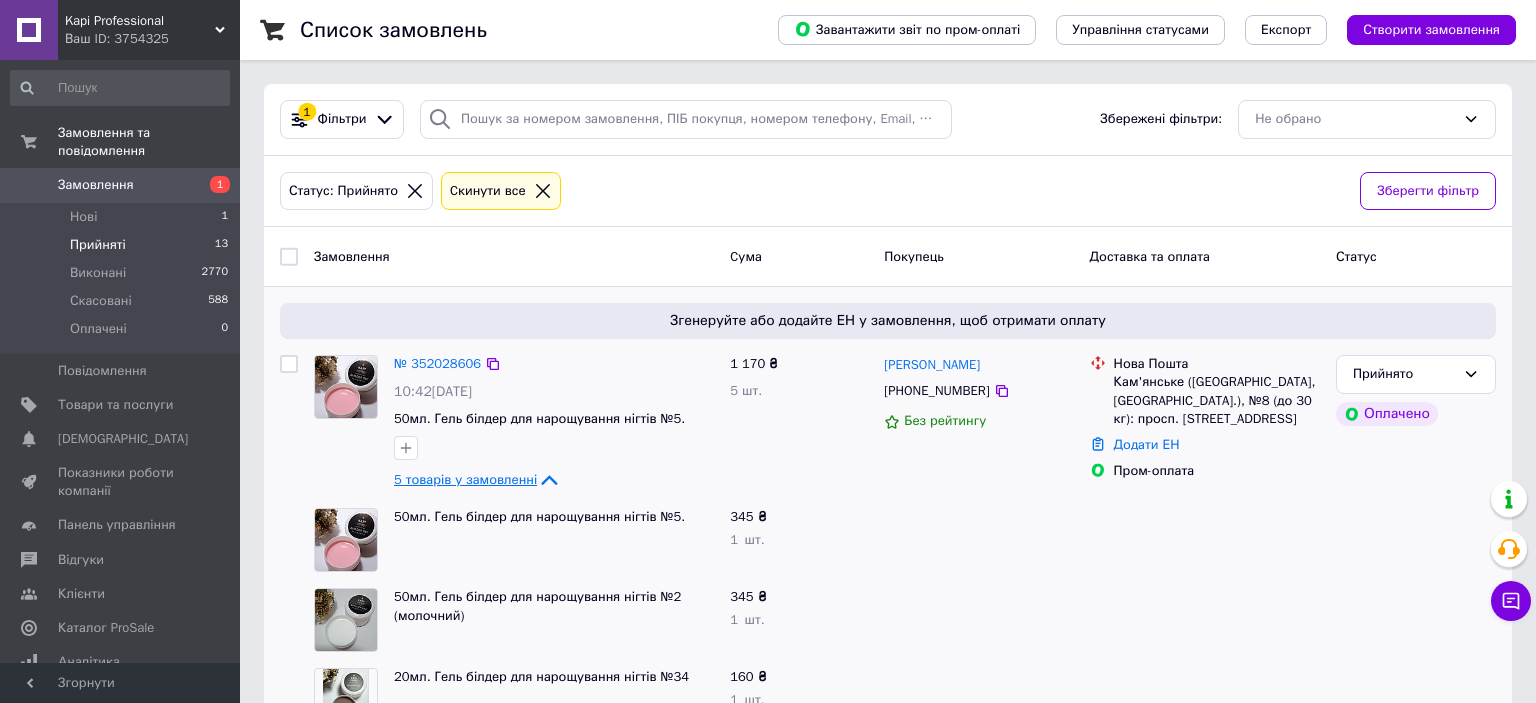 click 